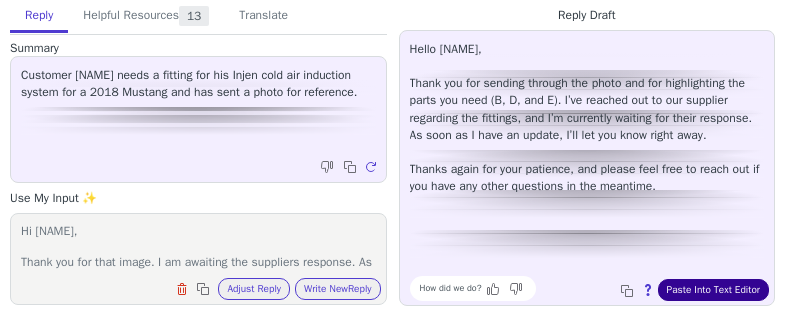scroll, scrollTop: 0, scrollLeft: 0, axis: both 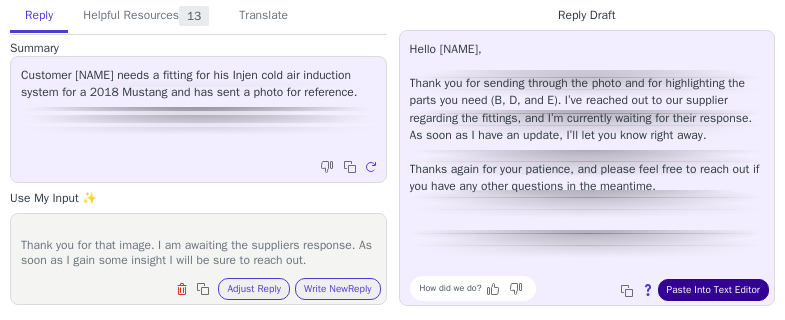 click on "Paste Into Text Editor" at bounding box center [713, 290] 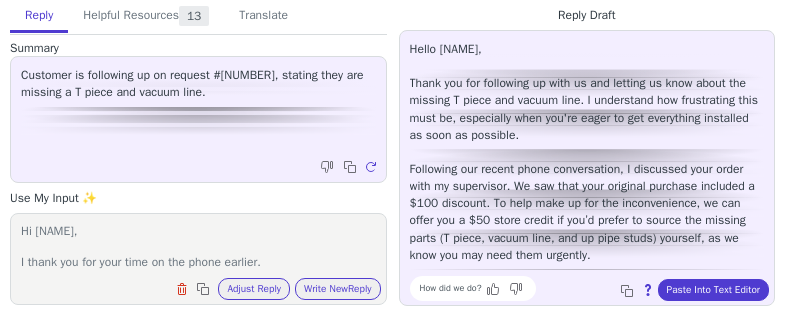 scroll, scrollTop: 0, scrollLeft: 0, axis: both 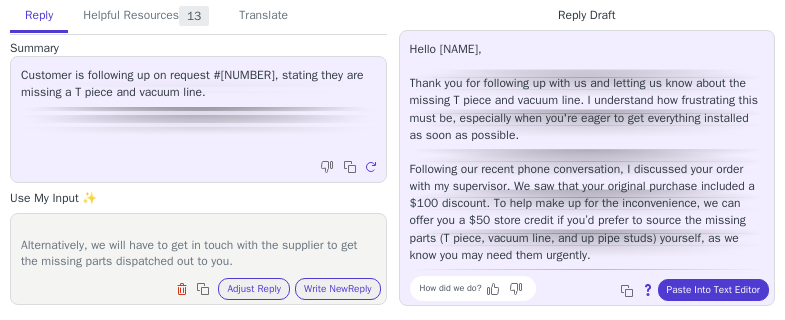 click on "Hi [NAME],
I thank you for your time on the phone earlier.
I did have a discussion about your order with my supervisor and we can see that through the original purchase you were given a $100 discount already.
We can issue you $50 store credit due to the hassle if you would like to source the parts yourself as I understand you are in needs of these missing parts (T piece, vacuum line and up pipe studs) ASAP.
Alternatively, we will have to get in touch with the supplier to get the missing parts dispatched out to you." at bounding box center [198, 246] 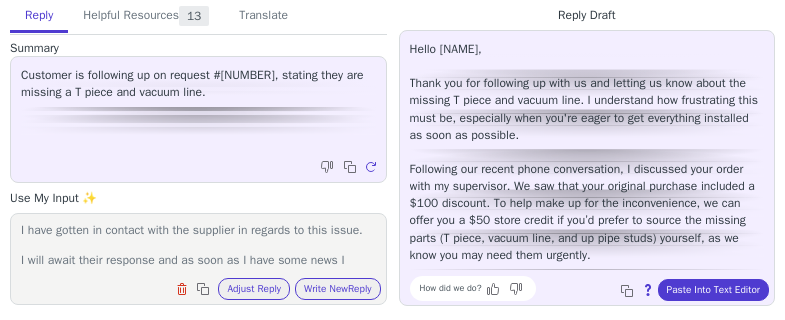 scroll, scrollTop: 94, scrollLeft: 0, axis: vertical 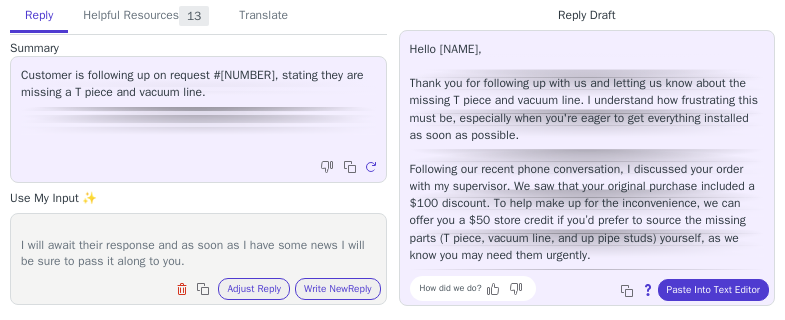 type on "Hi [NAME],
Thank you for letting me know.
I have gotten in contact with the supplier in regards to this issue.
I will await their response and as soon as I have some news I will be sure to pass it along to you." 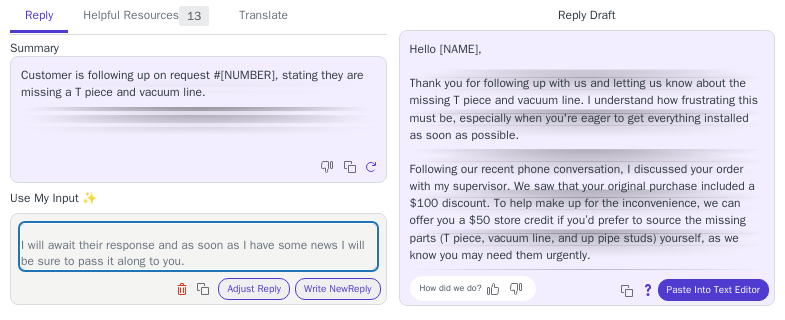 click on "Hi [NAME],
Thank you for letting me know.
I have gotten in contact with the supplier in regards to this issue.
I will await their response and as soon as I have some news I will be sure to pass it along to you.  Clear field Copy to clipboard Adjust Reply Use input to adjust reply draft Write New  Reply" at bounding box center (198, 259) 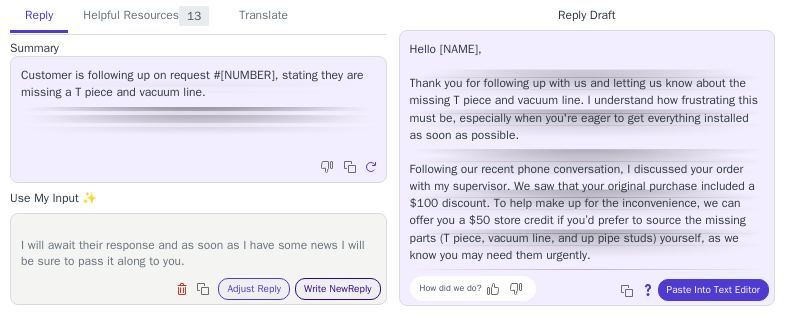 click on "Write New  Reply" at bounding box center [338, 289] 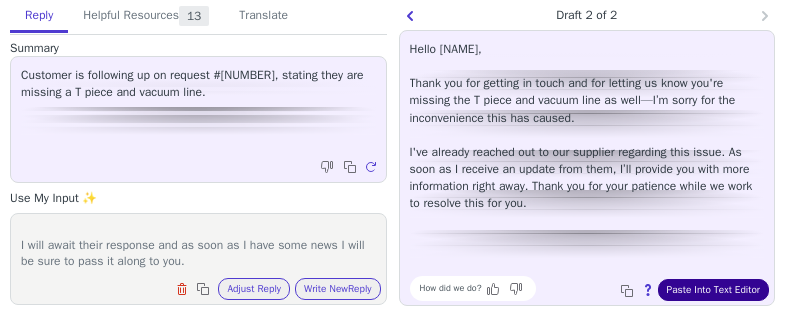 click on "Paste Into Text Editor" at bounding box center [713, 290] 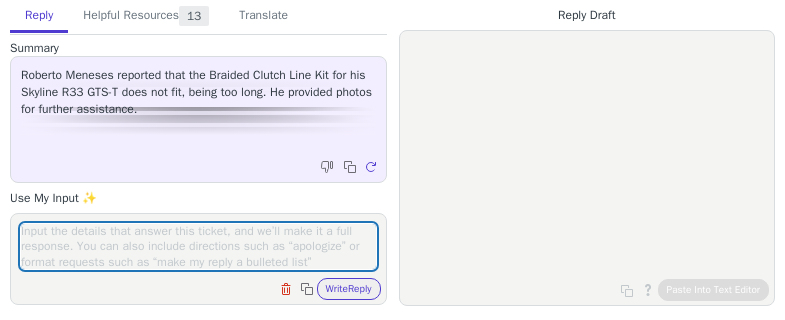 scroll, scrollTop: 0, scrollLeft: 0, axis: both 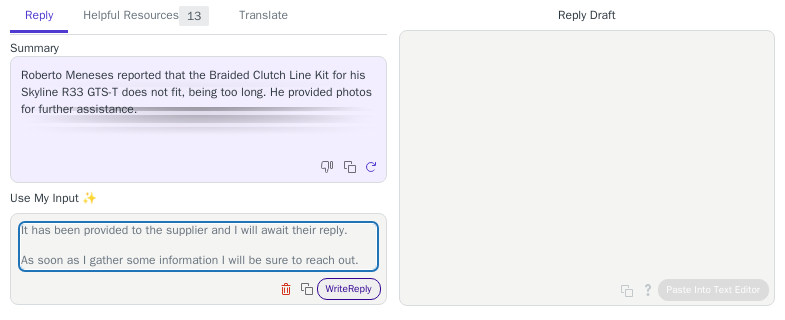 type on "Hi,
Thank you for providing the info and photos.
It has been provided to the supplier and I will await their reply.
As soon as I gather some information I will be sure to reach out." 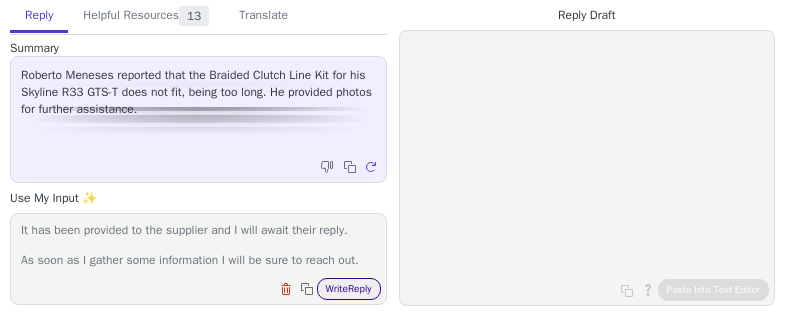 click on "Write  Reply" at bounding box center [349, 289] 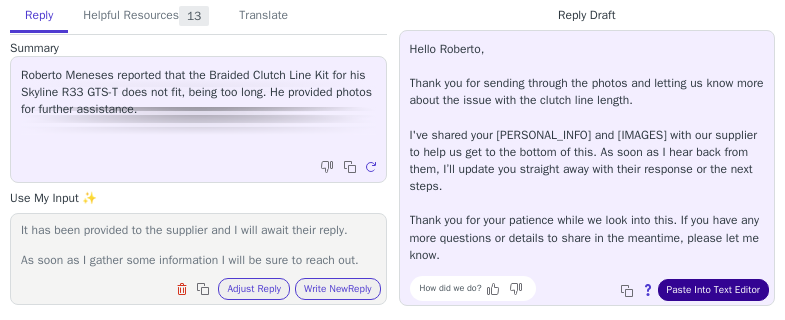click on "Paste Into Text Editor" at bounding box center (713, 290) 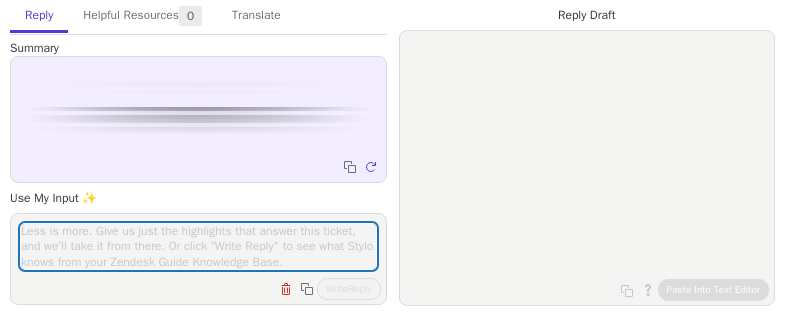 scroll, scrollTop: 0, scrollLeft: 0, axis: both 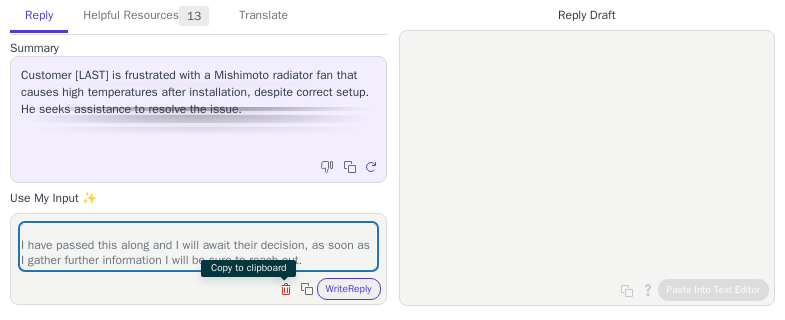 type on "Hi,
Thanks for passing that information along to me.
I have passed this along and I will await their decision, as soon as I gather further information I will be sure to reach out." 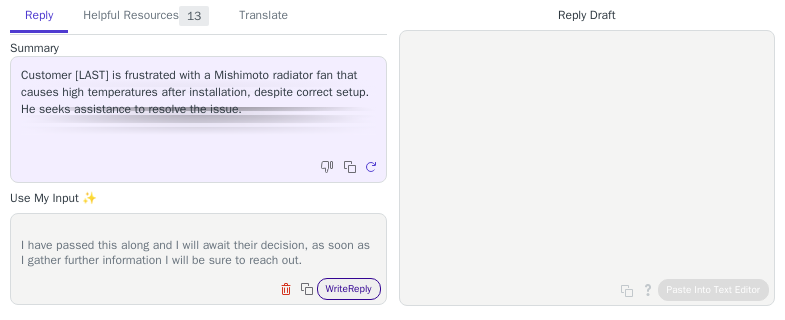 click on "Write  Reply" at bounding box center (349, 289) 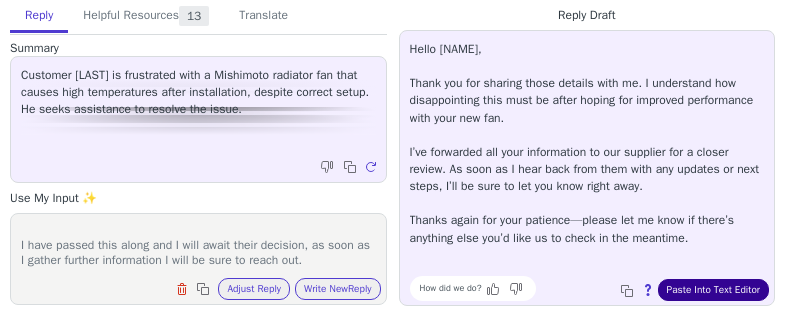 click on "Paste Into Text Editor" at bounding box center [713, 290] 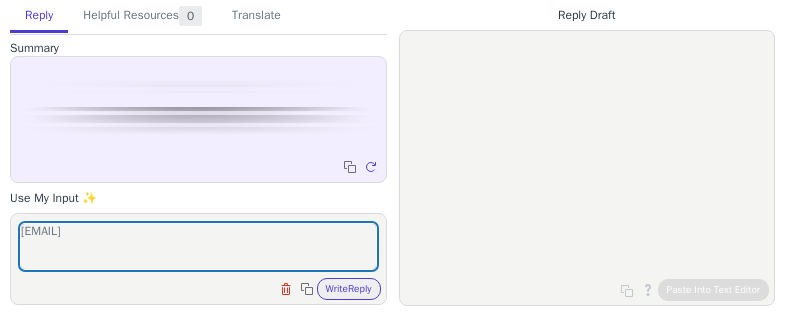 scroll, scrollTop: 0, scrollLeft: 0, axis: both 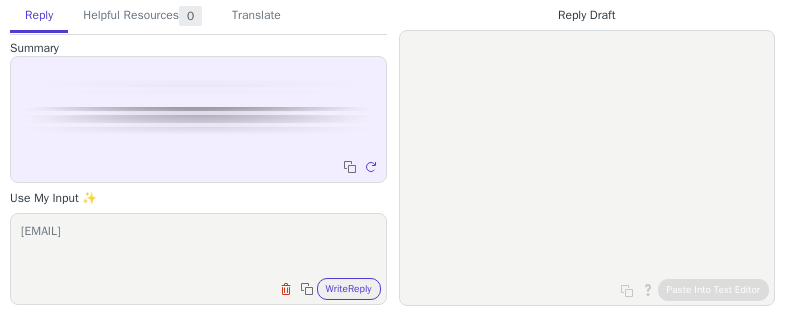 click on "[EMAIL]" at bounding box center [198, 246] 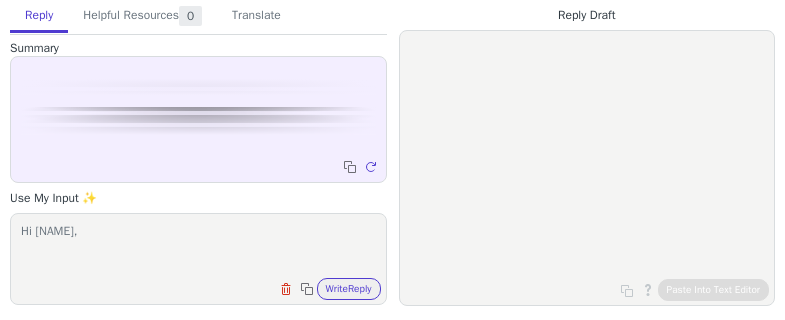 scroll, scrollTop: 1, scrollLeft: 0, axis: vertical 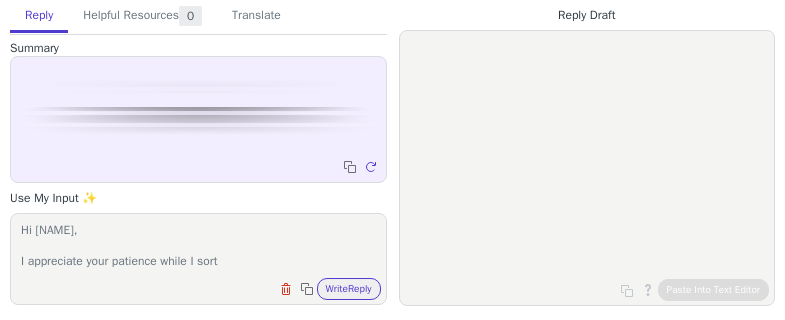 click on "Hi [NAME],
I appreciate your patience while I sort" at bounding box center (198, 246) 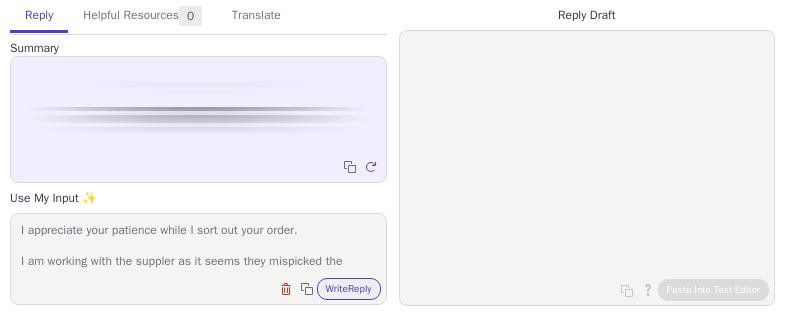 scroll, scrollTop: 47, scrollLeft: 0, axis: vertical 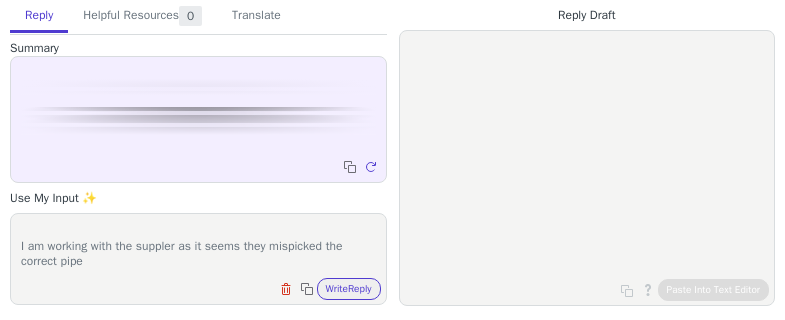 click on "Clear field Copy to clipboard Write  Reply" at bounding box center [208, 287] 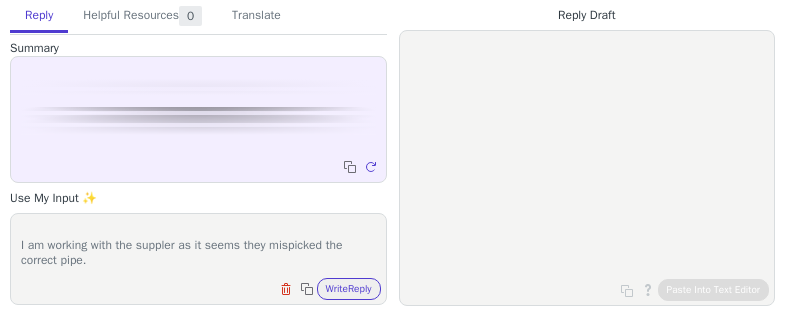scroll, scrollTop: 78, scrollLeft: 0, axis: vertical 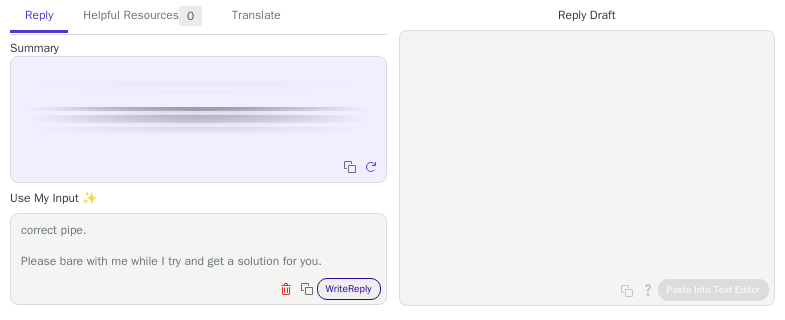 type on "Hi [NAME],
I appreciate your patience while I sort out your order.
I am working with the suppler as it seems they mispicked the correct pipe.
Please bare with me while I try and get a solution for you." 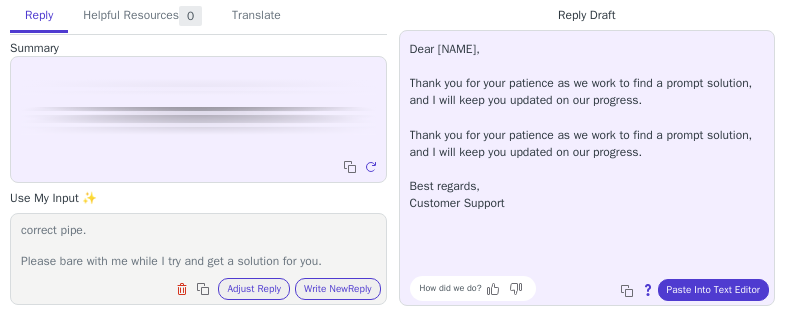 click on "Dear [NAME], Thank you for your patience as we work through your order issue. It appears that the supplier mistakenly selected the wrong pipe, and I am actively coordinating with them to resolve this matter. I appreciate your understanding as we work to find a prompt solution, and I will keep you updated on our progress. Best regards, Customer Support" at bounding box center [587, 155] 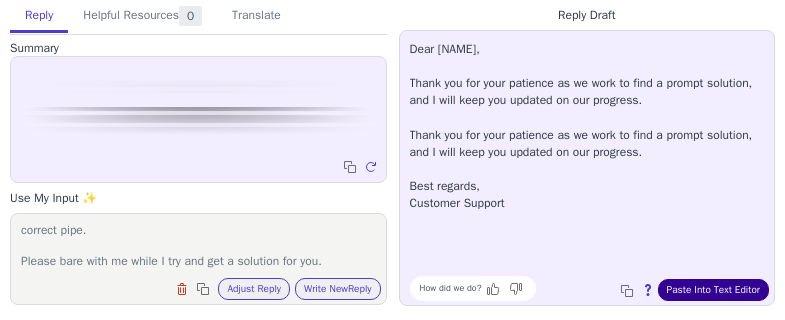 click on "Paste Into Text Editor" at bounding box center (713, 290) 